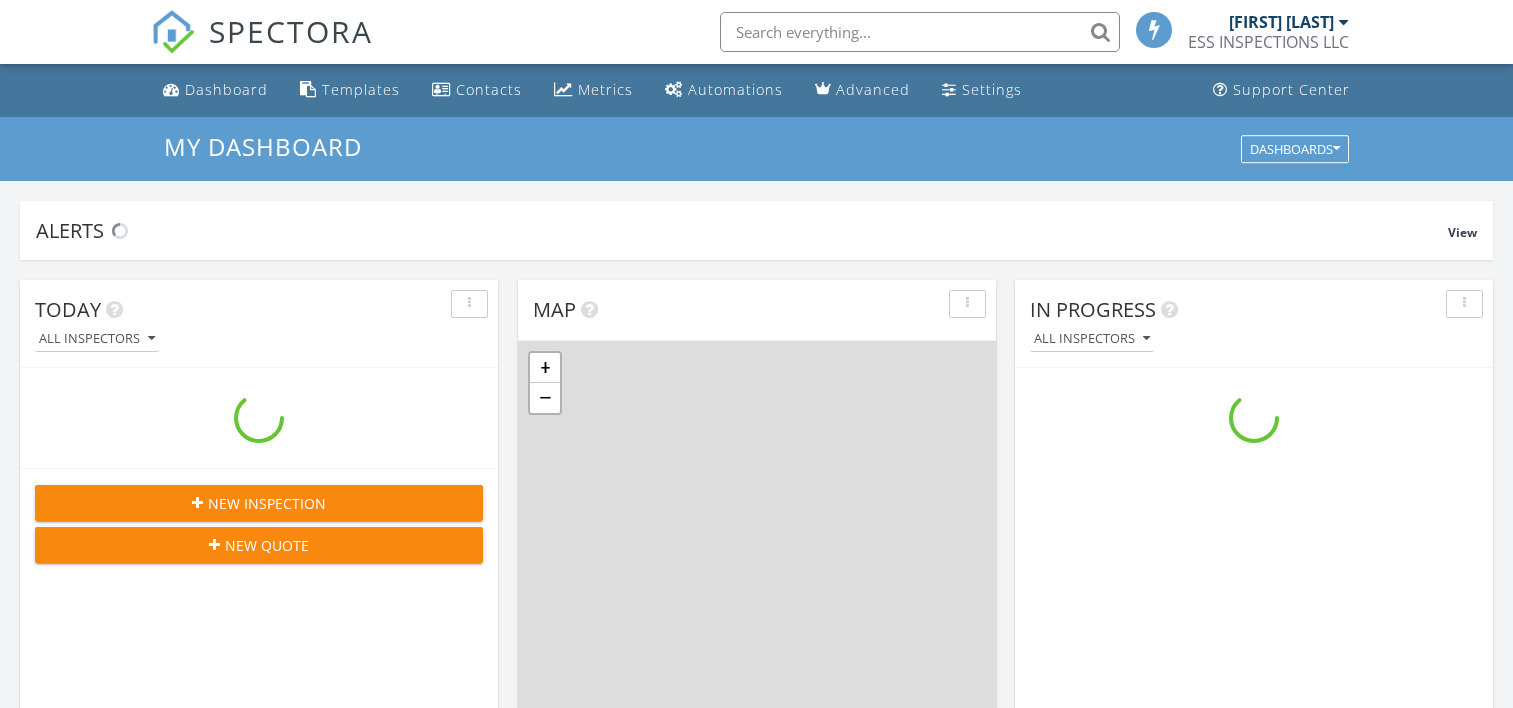 scroll, scrollTop: 0, scrollLeft: 0, axis: both 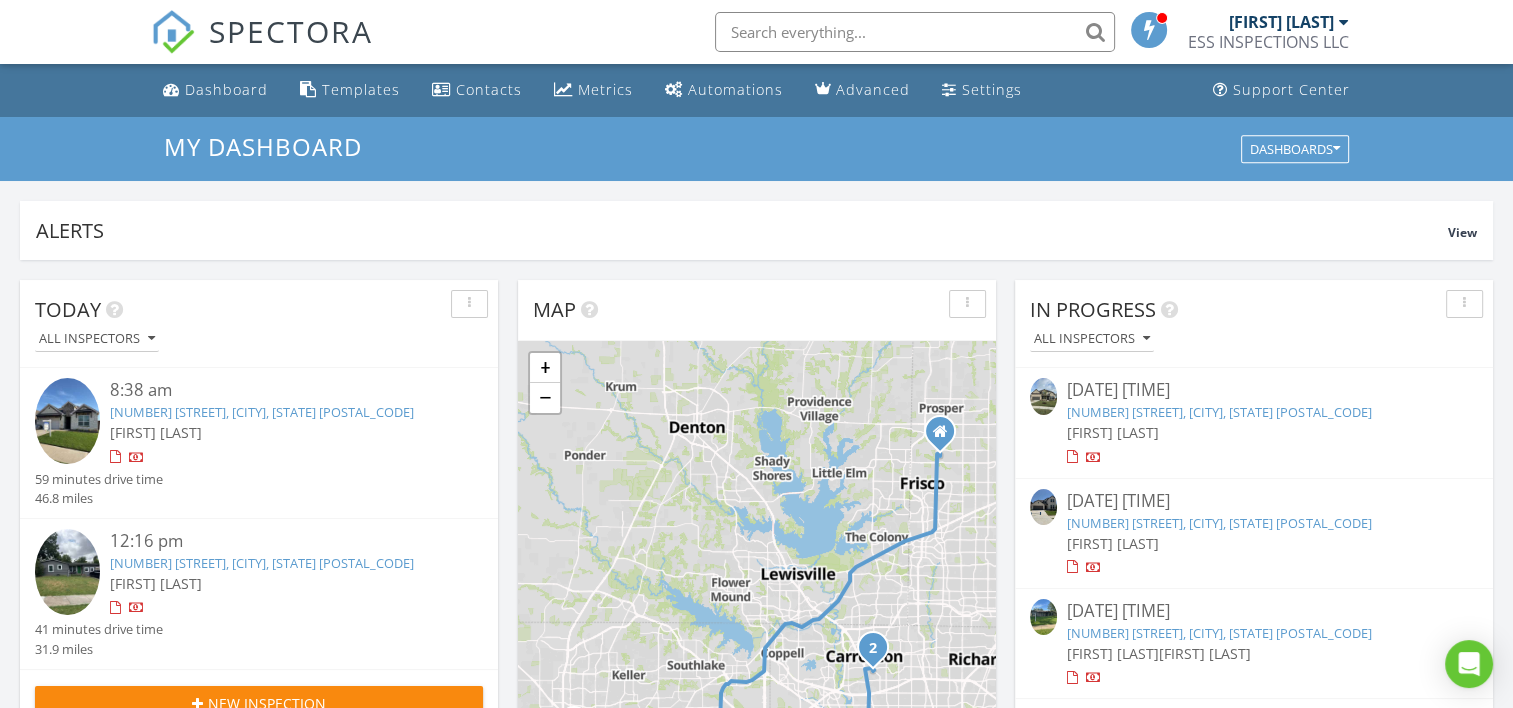 click on "3829 Hawsbrook Ln, Fort Worth, TX 76137" at bounding box center [262, 412] 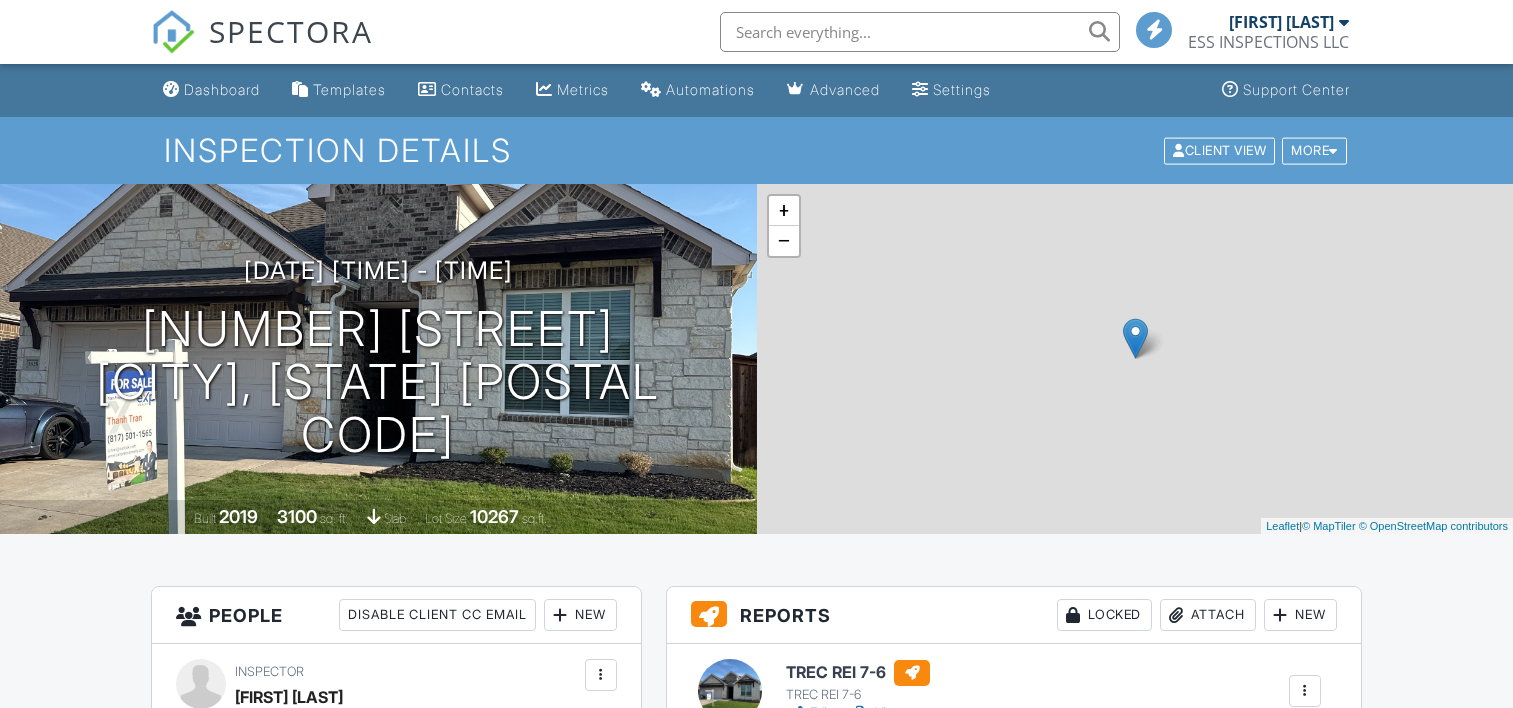 scroll, scrollTop: 0, scrollLeft: 0, axis: both 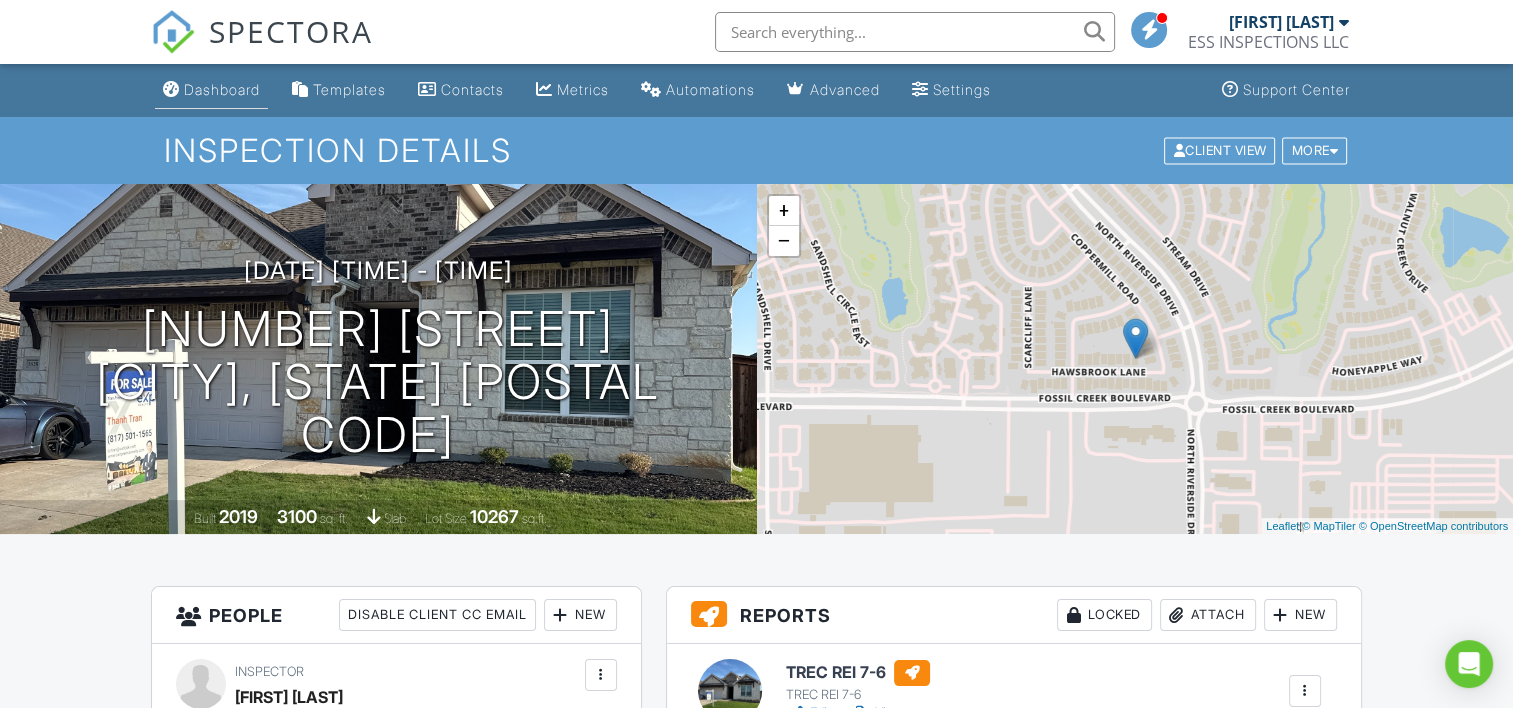 click on "Dashboard" at bounding box center (222, 89) 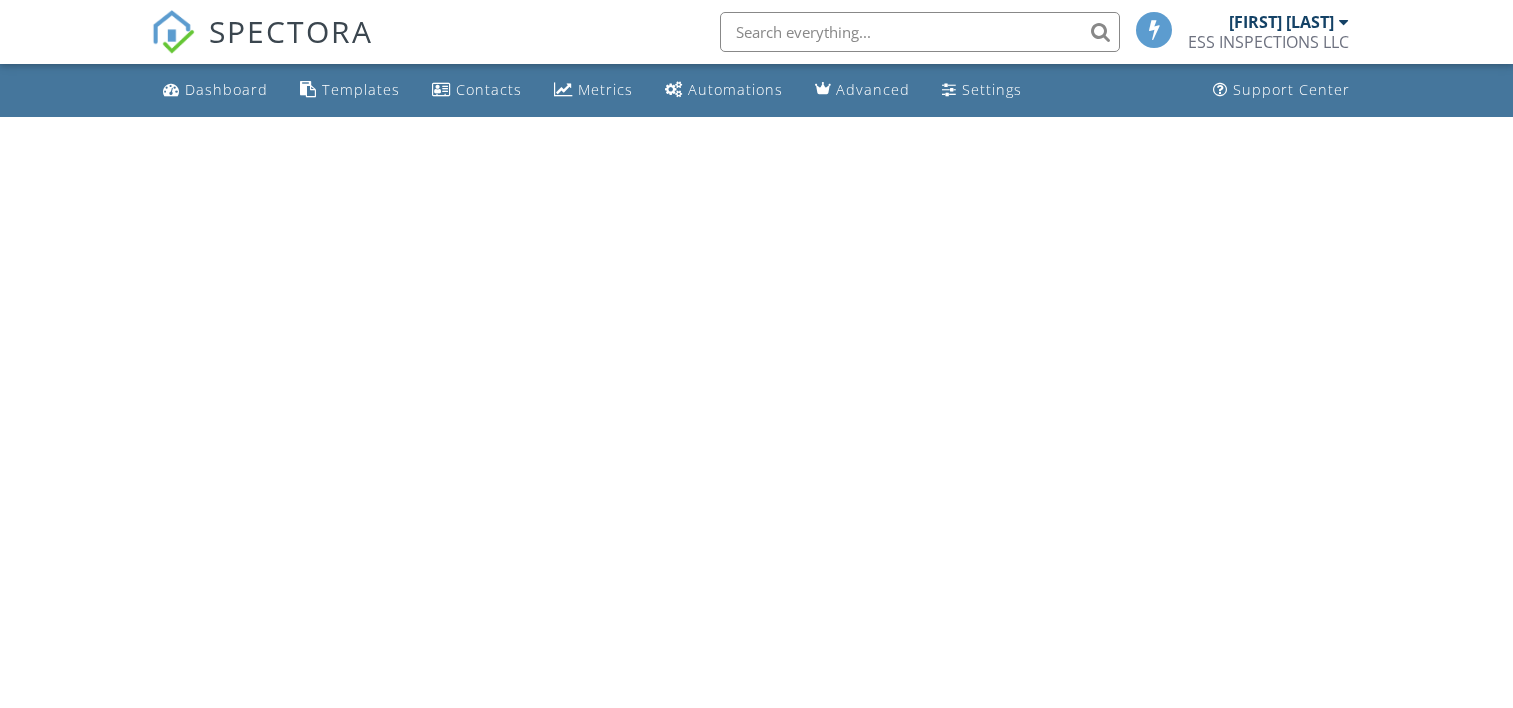 scroll, scrollTop: 0, scrollLeft: 0, axis: both 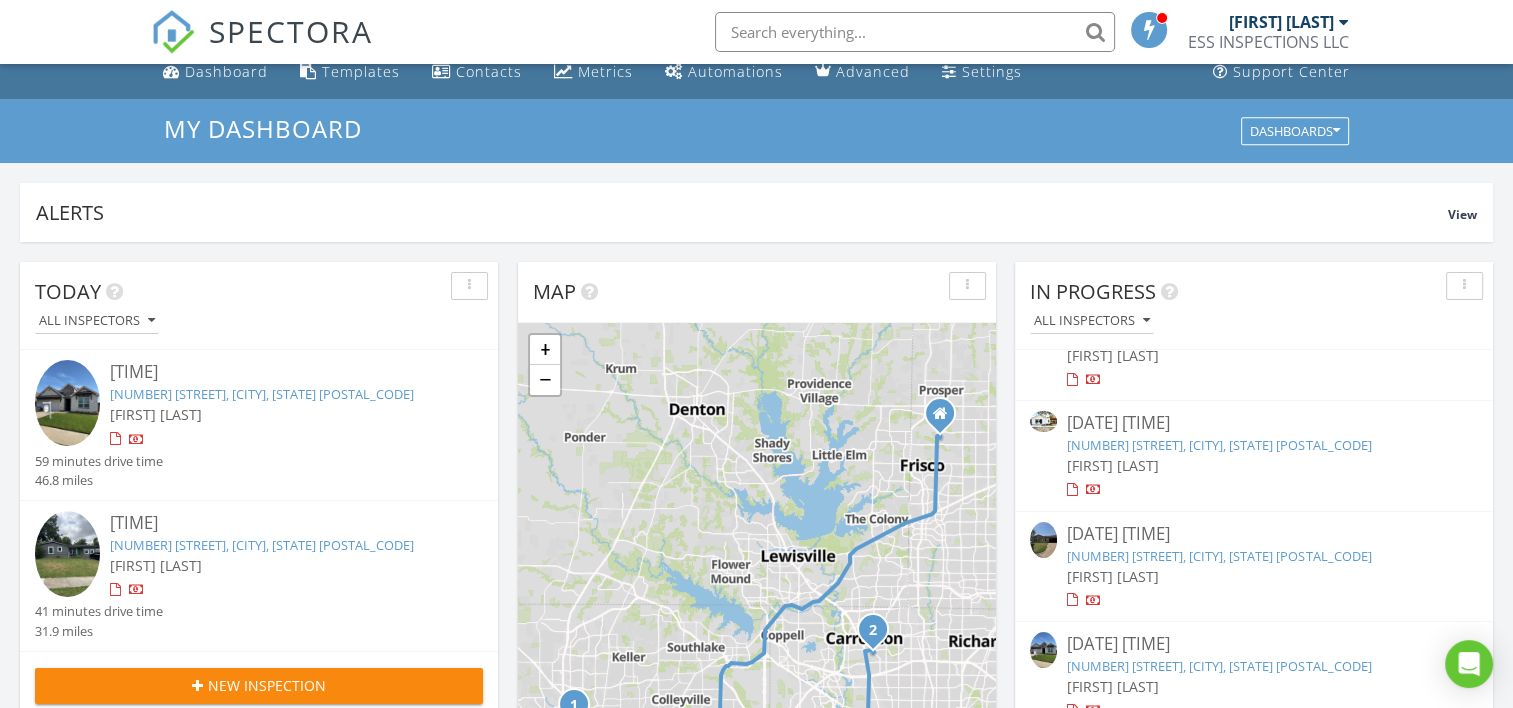 click on "914 Highcrest Dr, Arlington, TX 76017" at bounding box center (1219, 556) 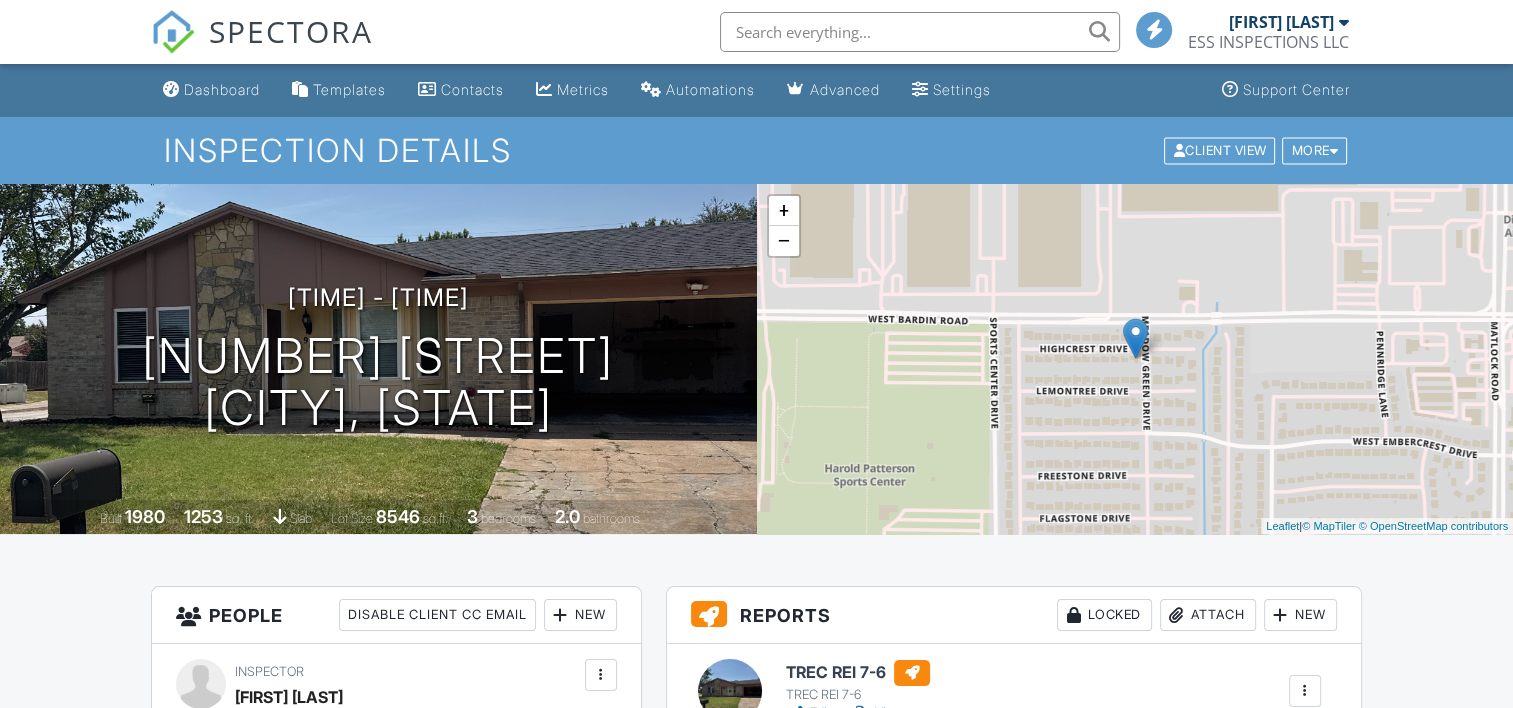 scroll, scrollTop: 396, scrollLeft: 0, axis: vertical 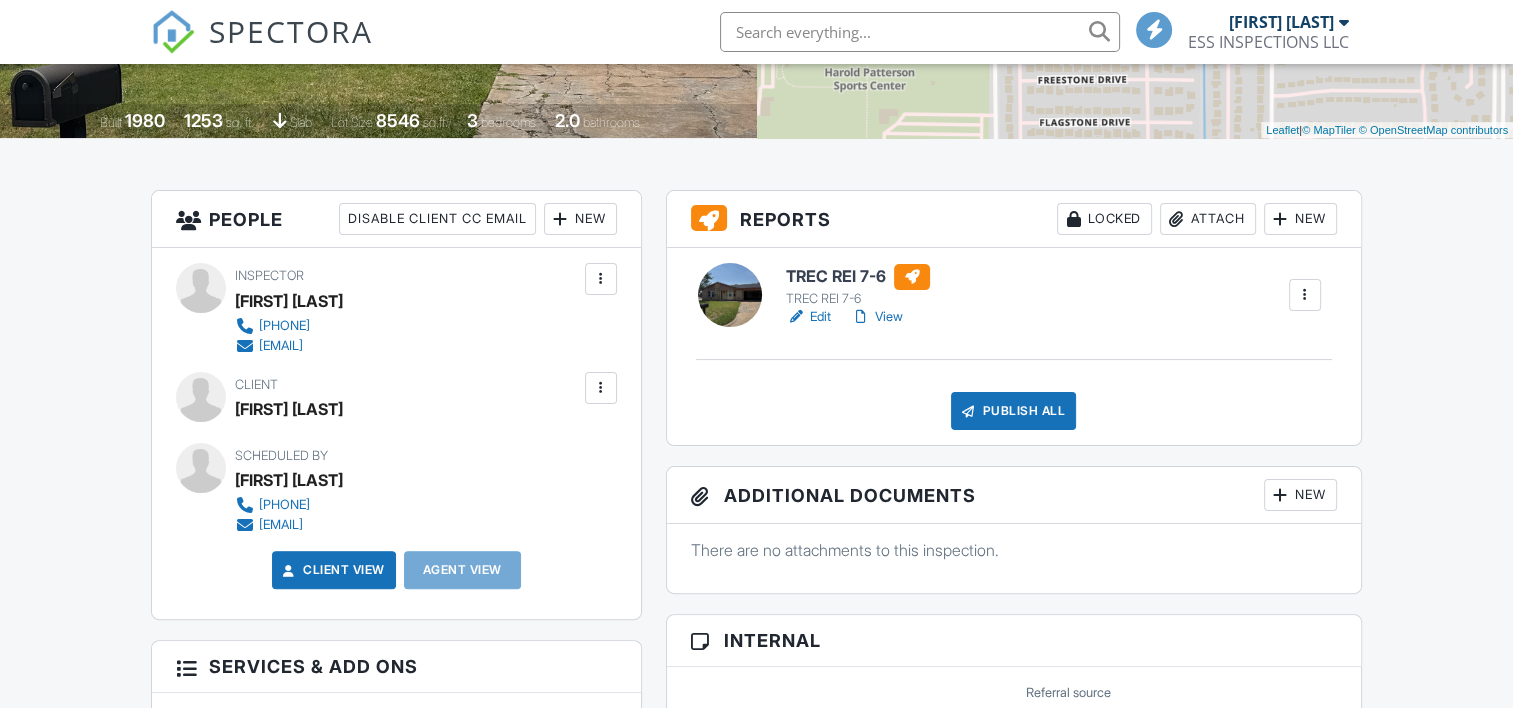 click on "Edit" at bounding box center [808, 317] 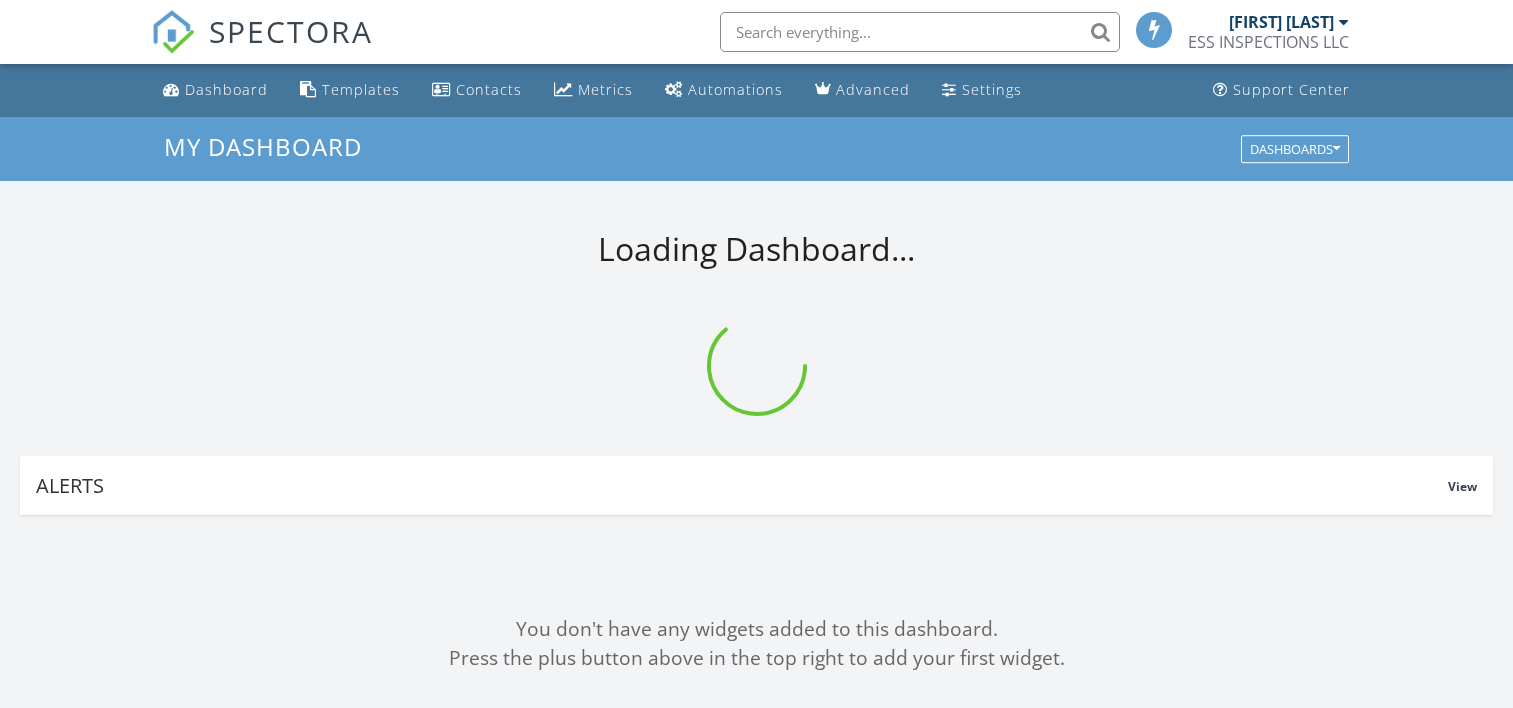 scroll, scrollTop: 0, scrollLeft: 0, axis: both 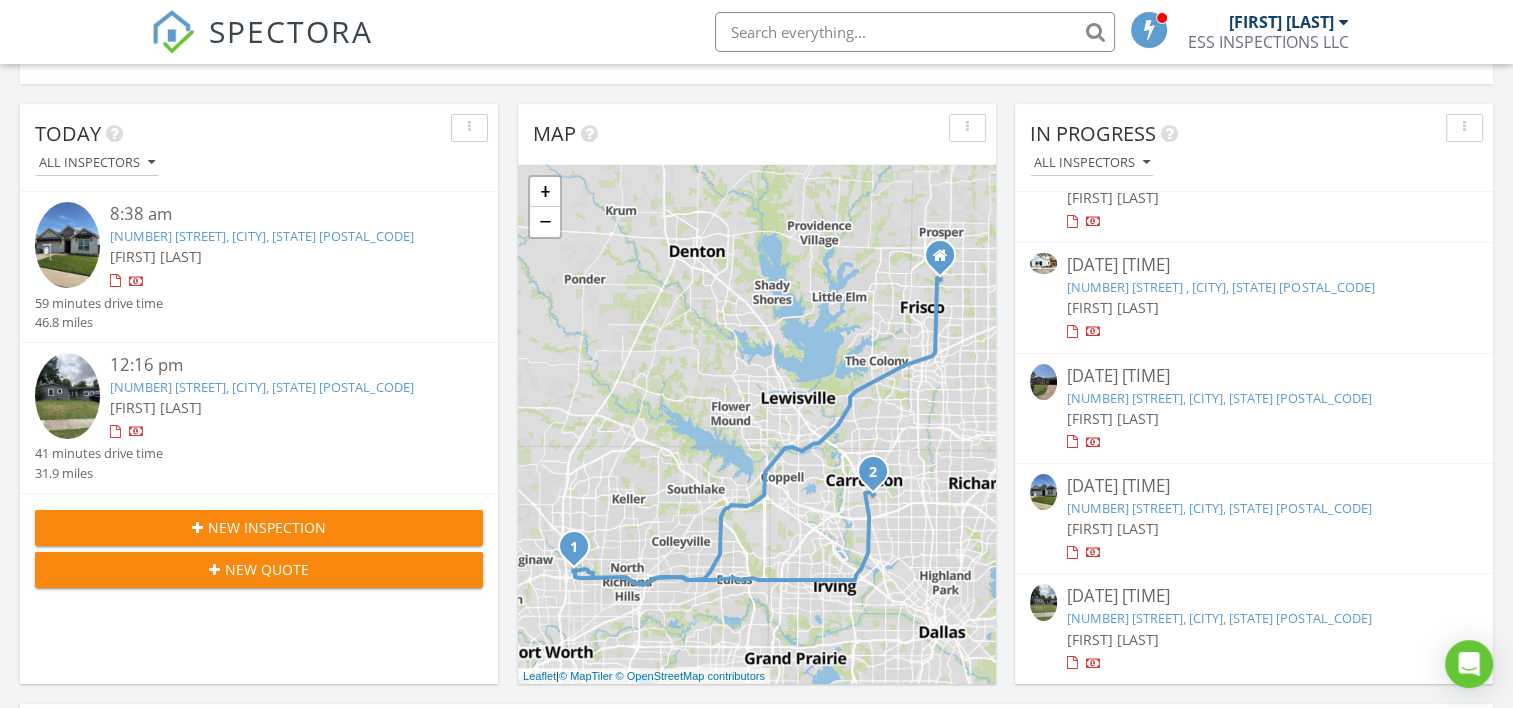 click on "[NUMBER] [STREET], [CITY], [STATE] [POSTAL_CODE]" at bounding box center [1219, 398] 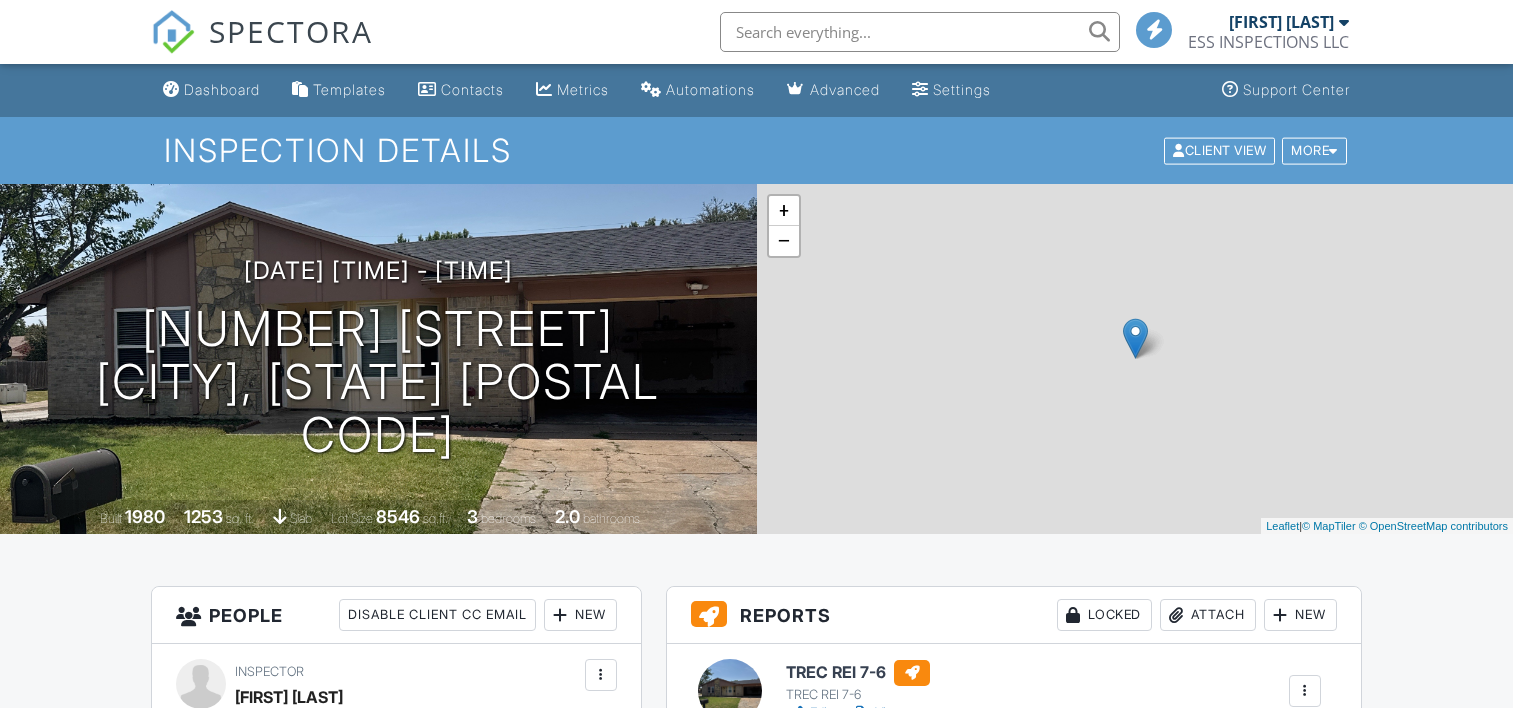 scroll, scrollTop: 0, scrollLeft: 0, axis: both 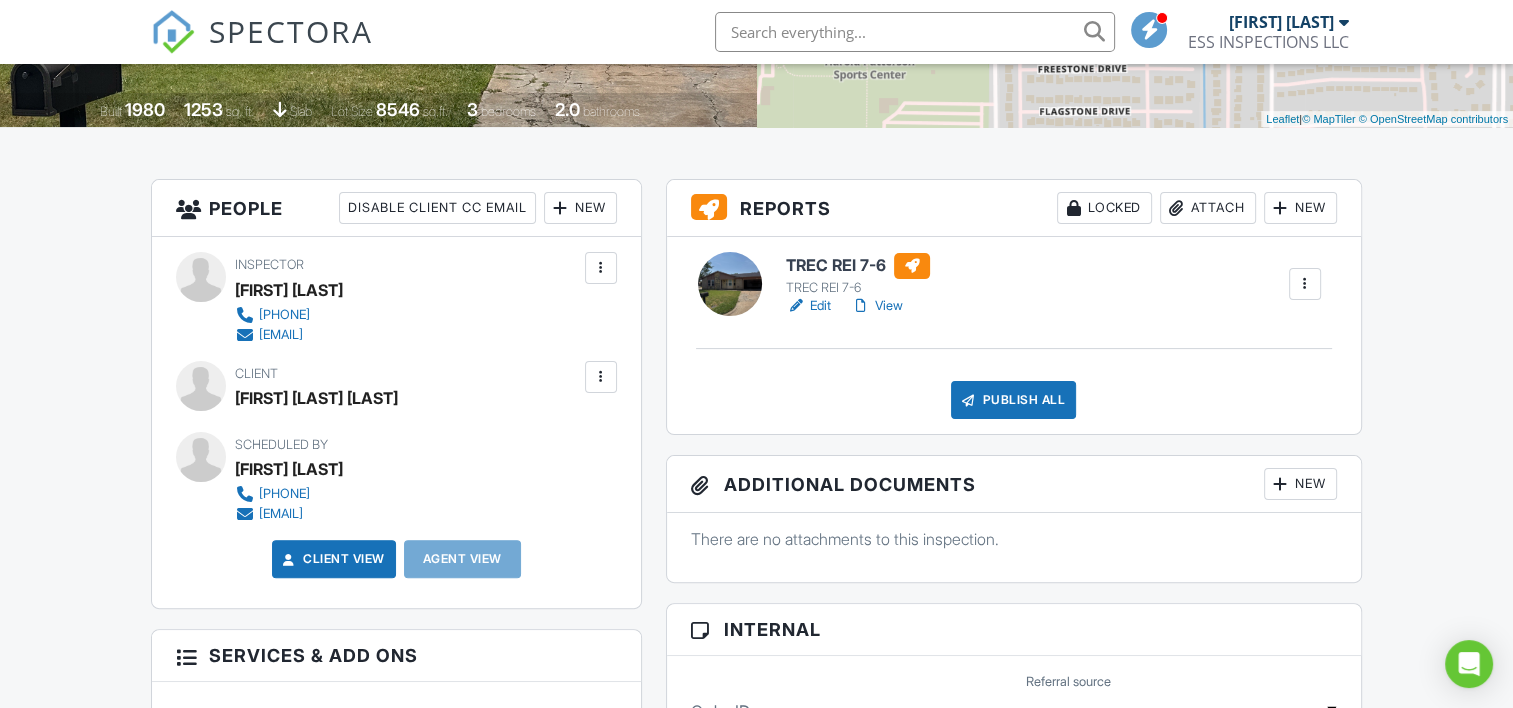 click on "Edit" at bounding box center (808, 306) 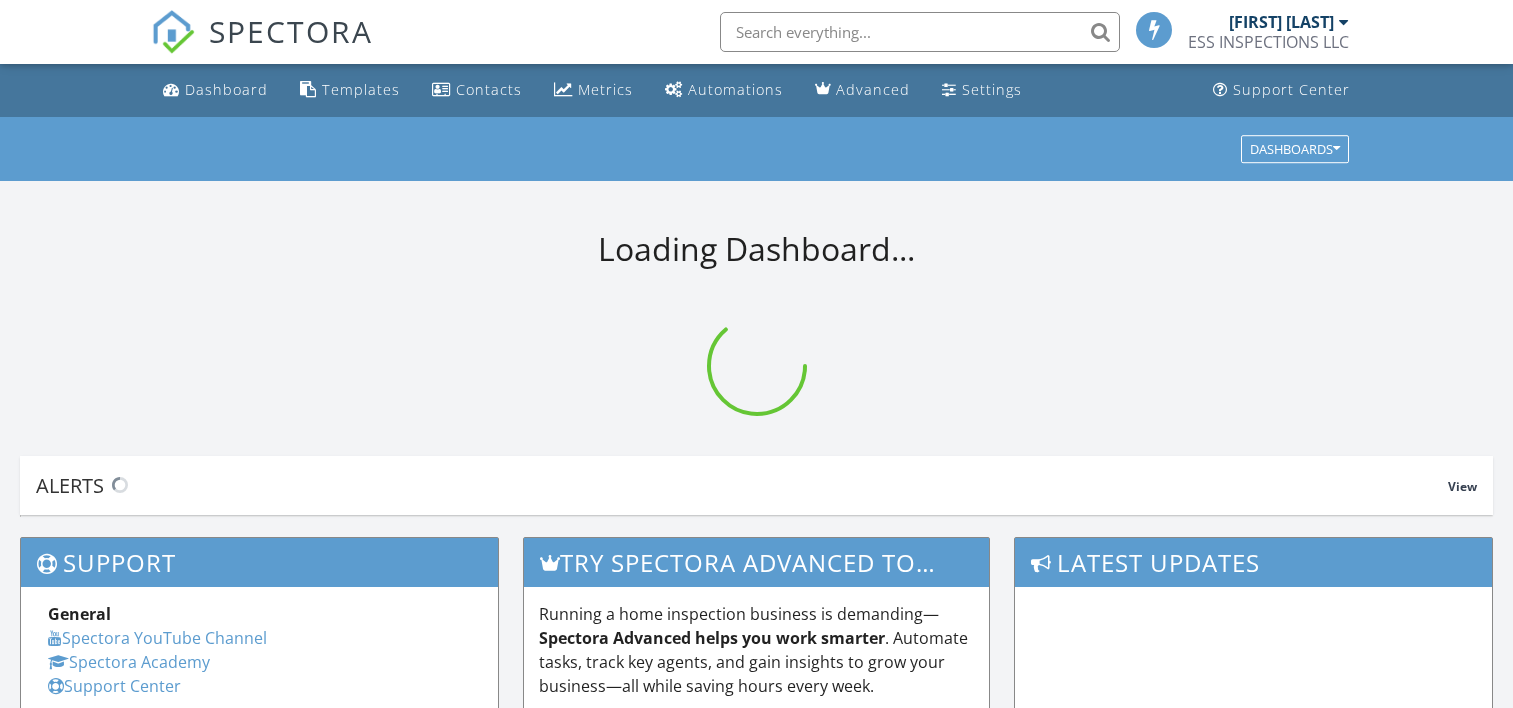 scroll, scrollTop: 0, scrollLeft: 0, axis: both 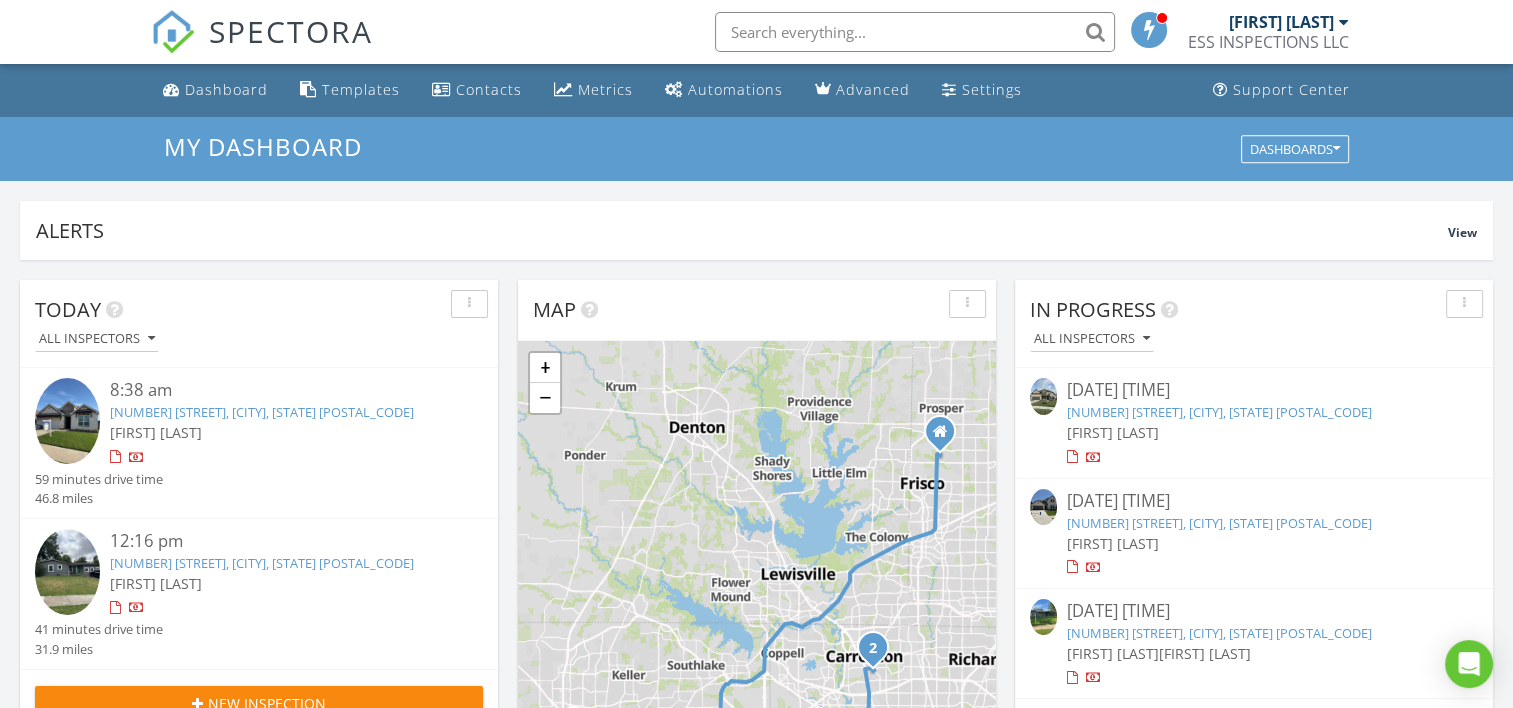 click on "3829 Hawsbrook Ln, Fort Worth, TX 76137" at bounding box center [262, 412] 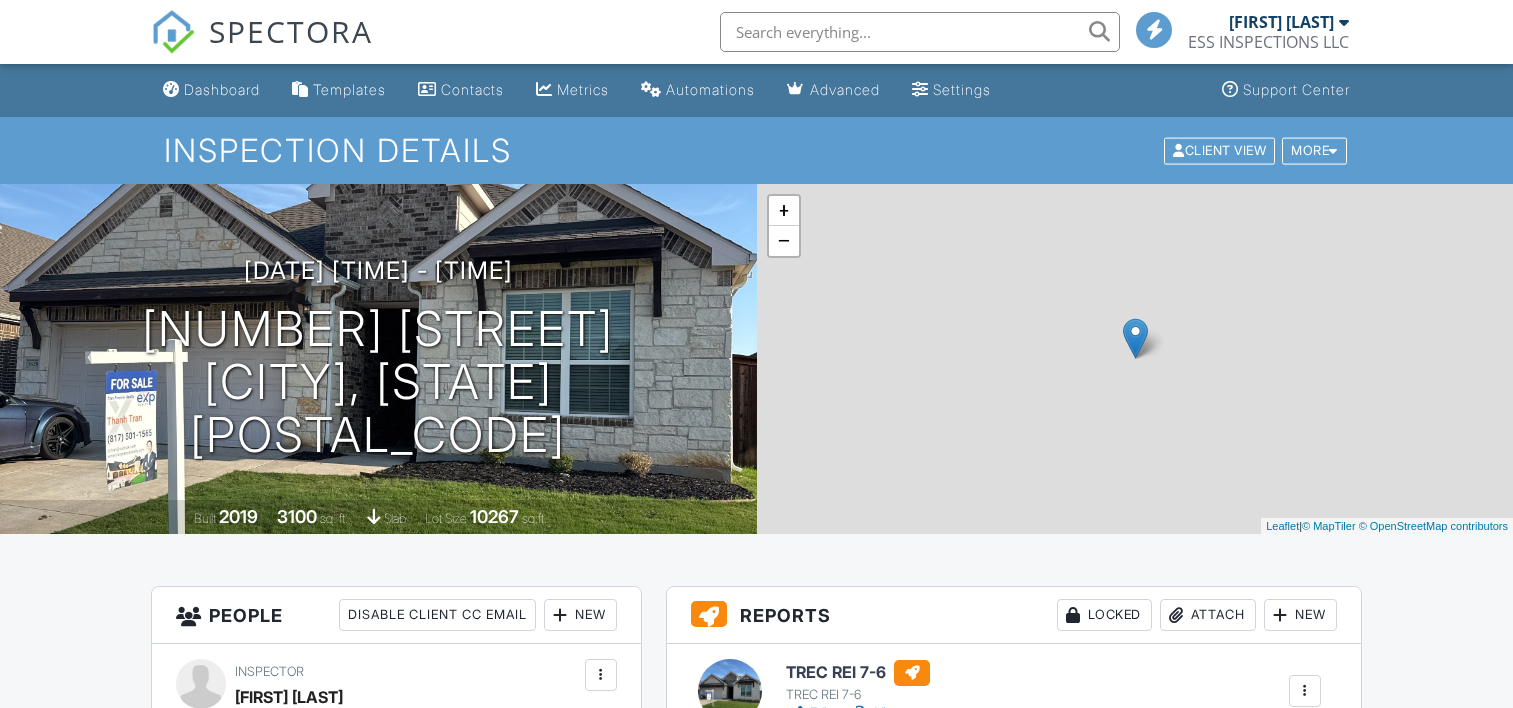 scroll, scrollTop: 0, scrollLeft: 0, axis: both 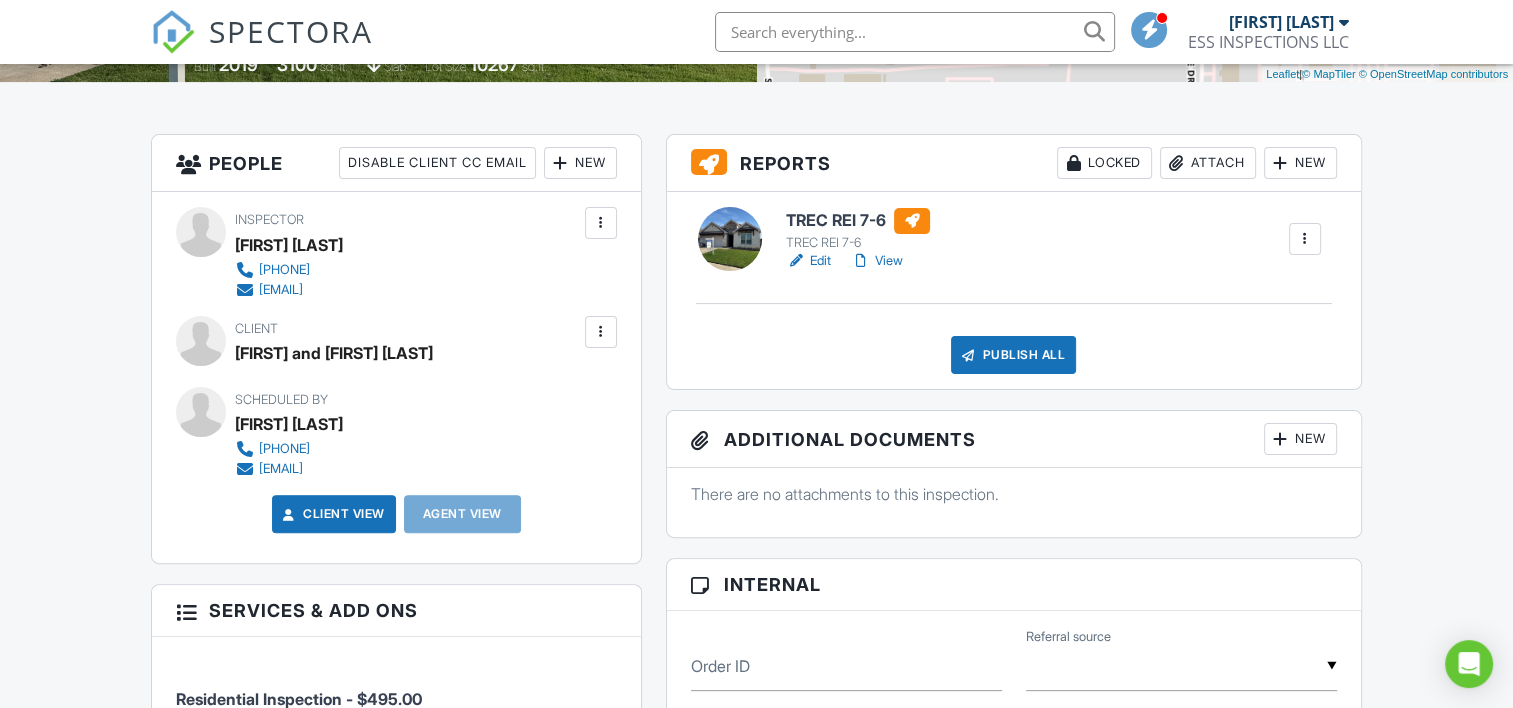 click on "Edit" at bounding box center (808, 261) 